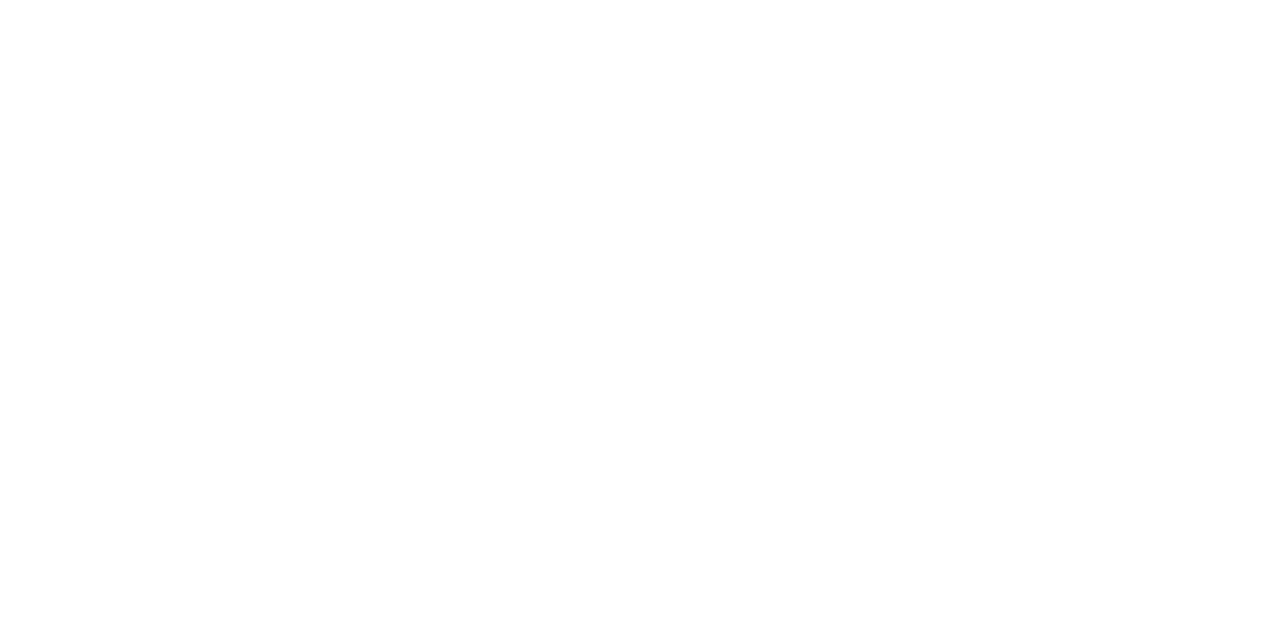 scroll, scrollTop: 0, scrollLeft: 0, axis: both 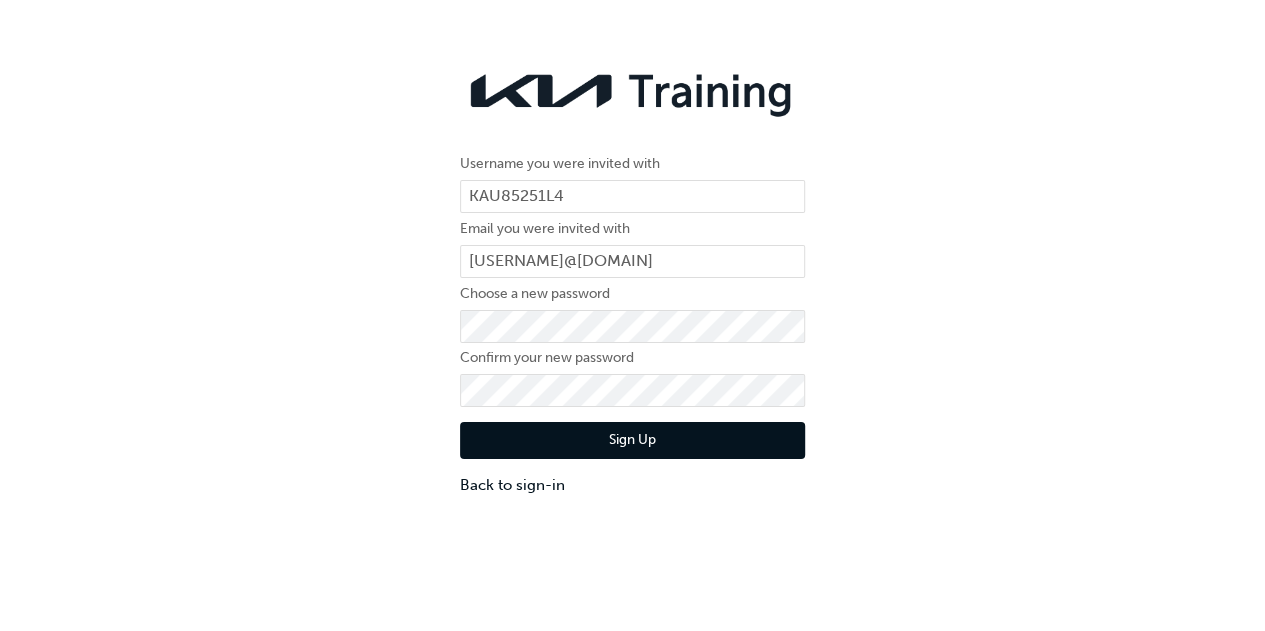 click on "Sign Up" at bounding box center (632, 441) 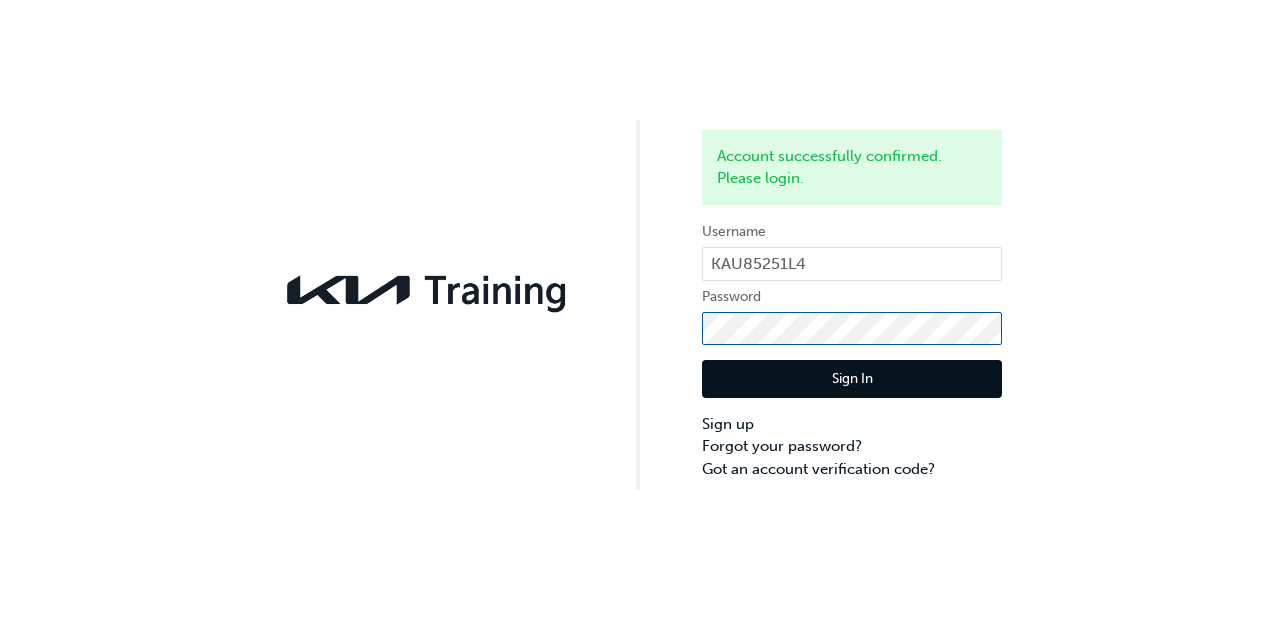 click on "Sign In" at bounding box center (852, 379) 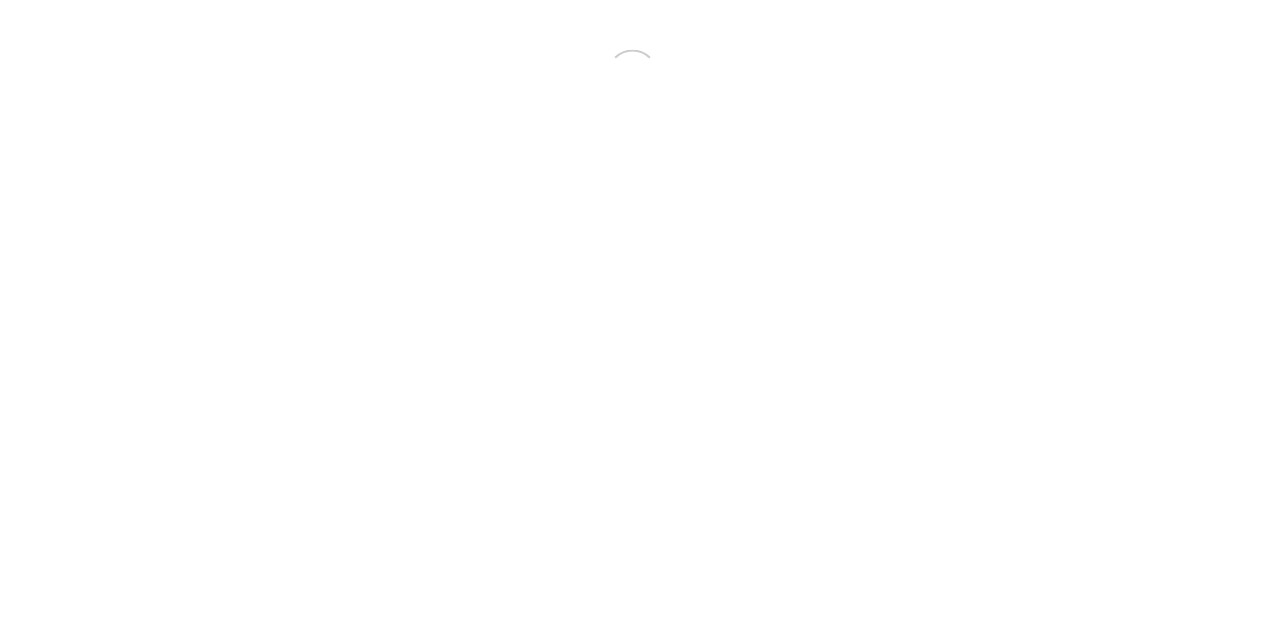 scroll, scrollTop: 0, scrollLeft: 0, axis: both 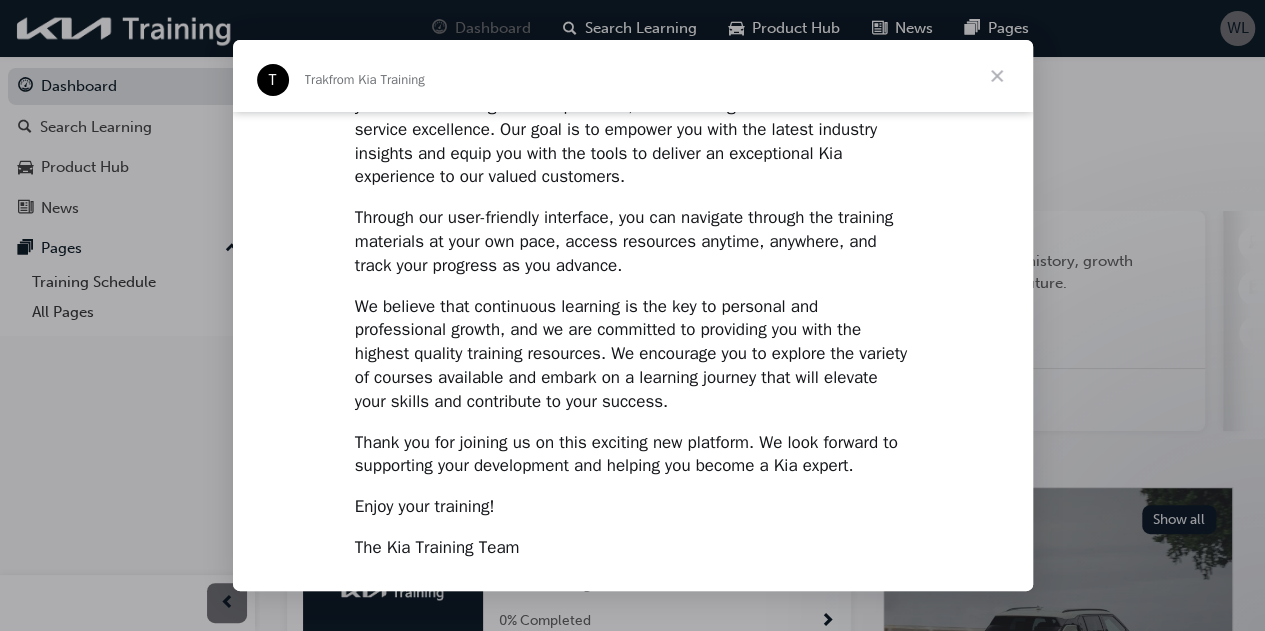 click at bounding box center [997, 76] 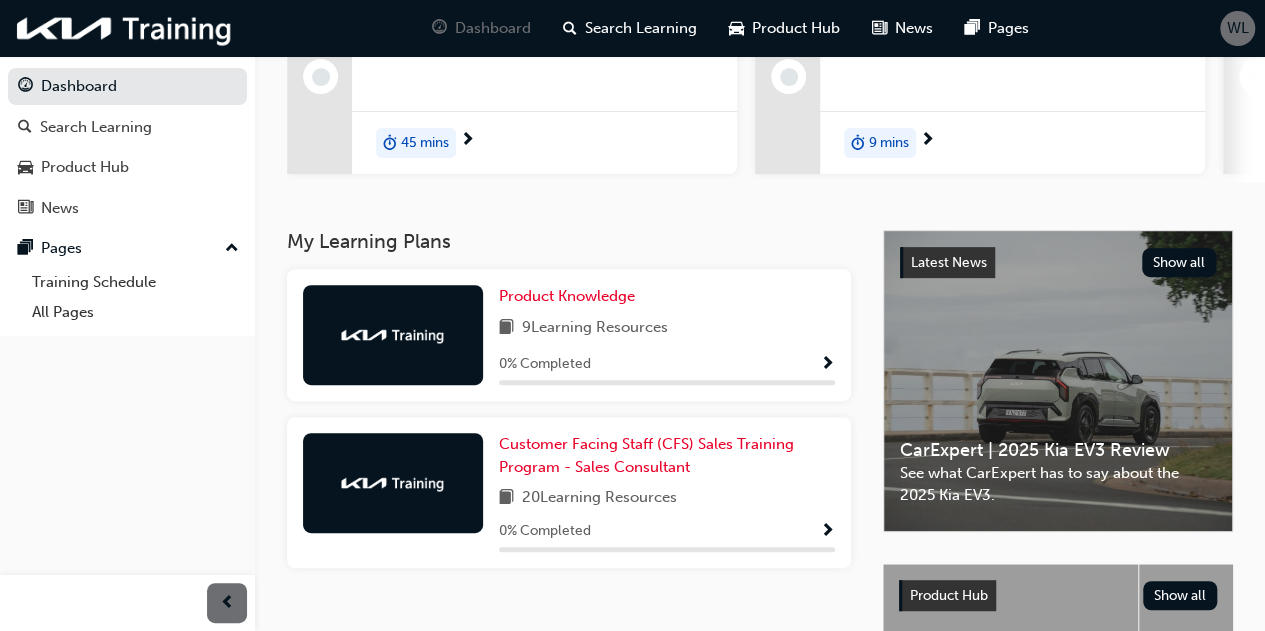 scroll, scrollTop: 260, scrollLeft: 0, axis: vertical 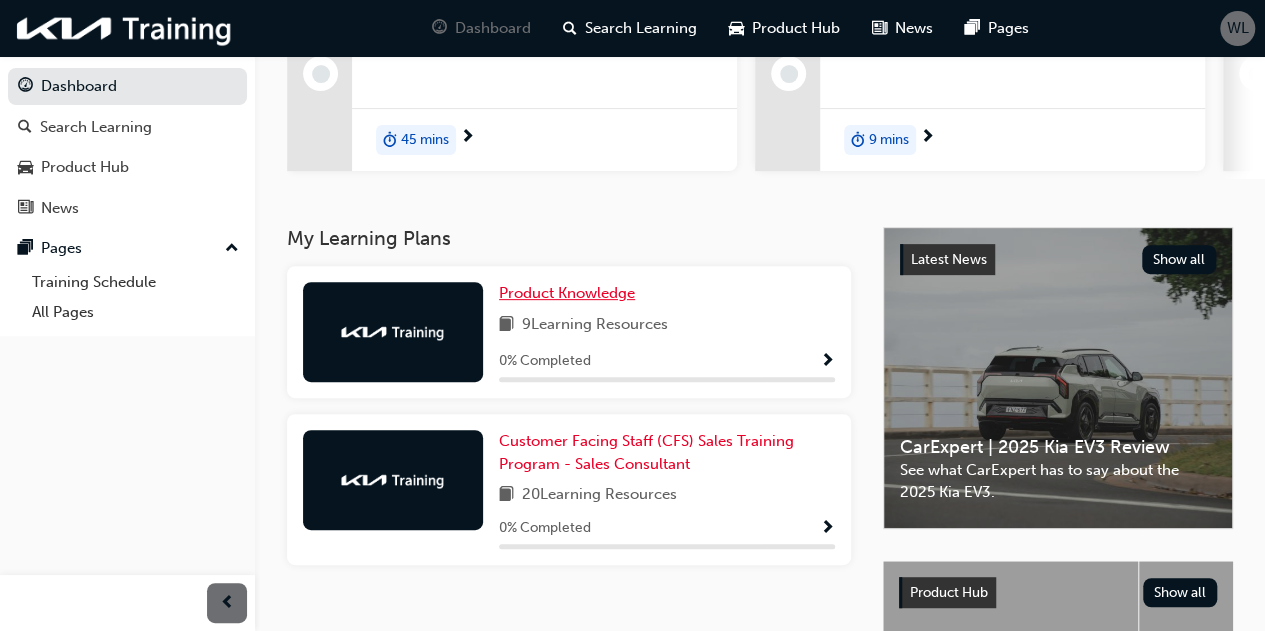 click on "Product Knowledge" at bounding box center (567, 293) 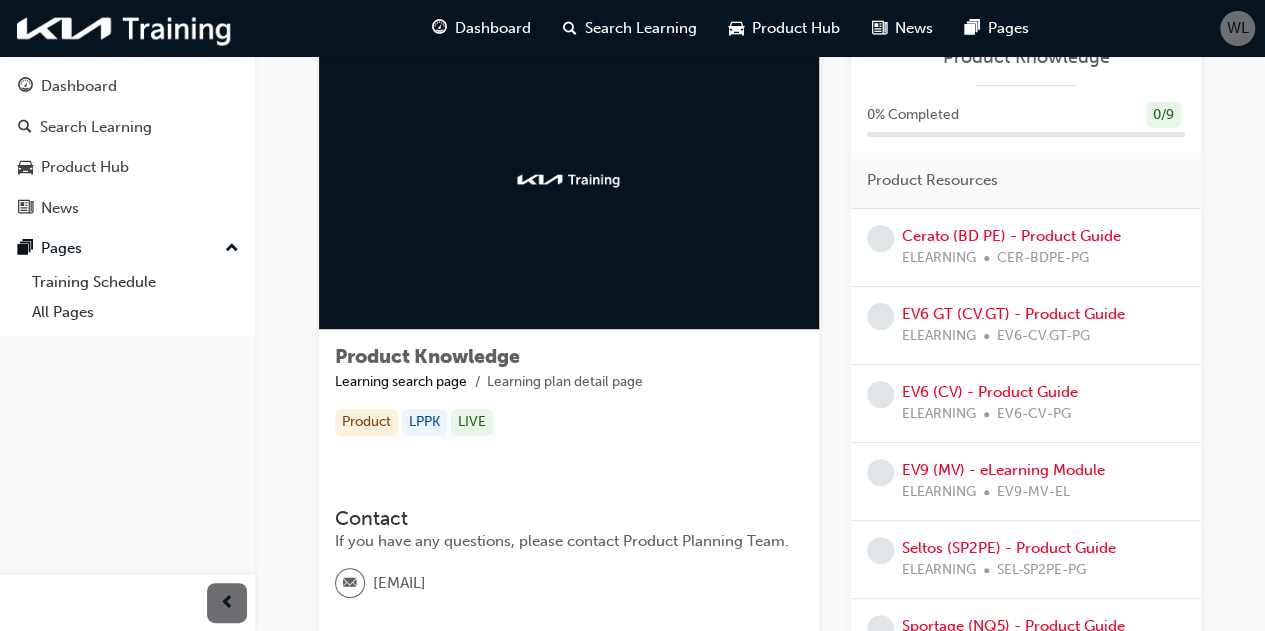 scroll, scrollTop: 0, scrollLeft: 0, axis: both 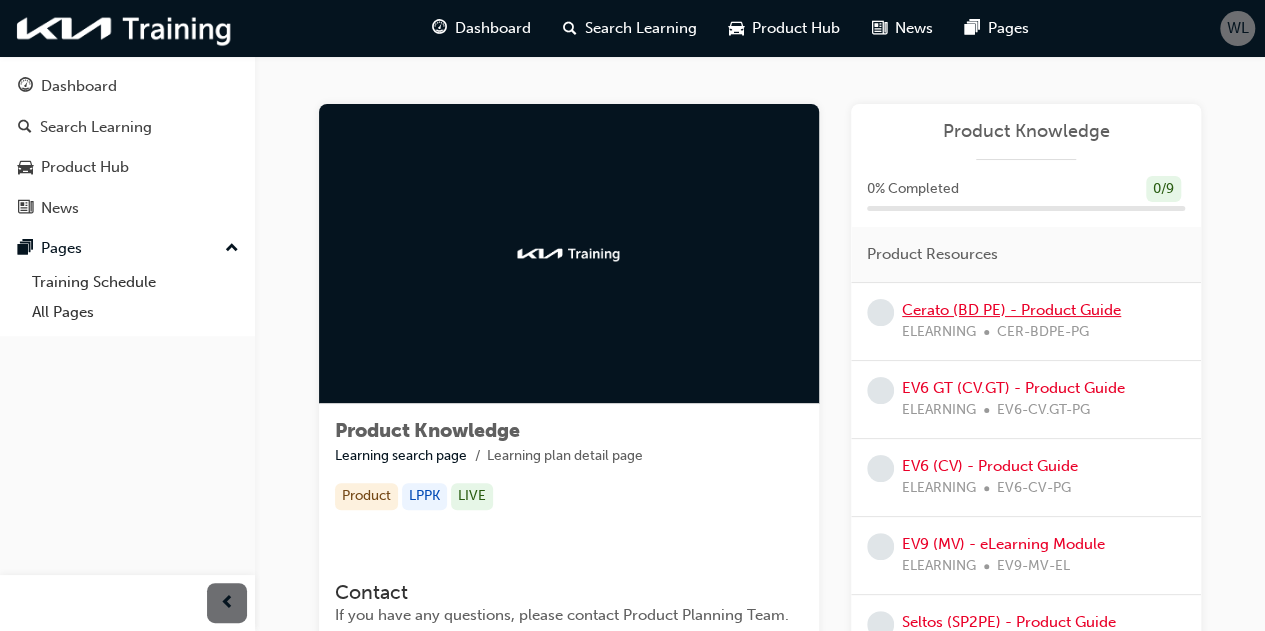 click on "Cerato (BD PE) - Product Guide" at bounding box center (1011, 310) 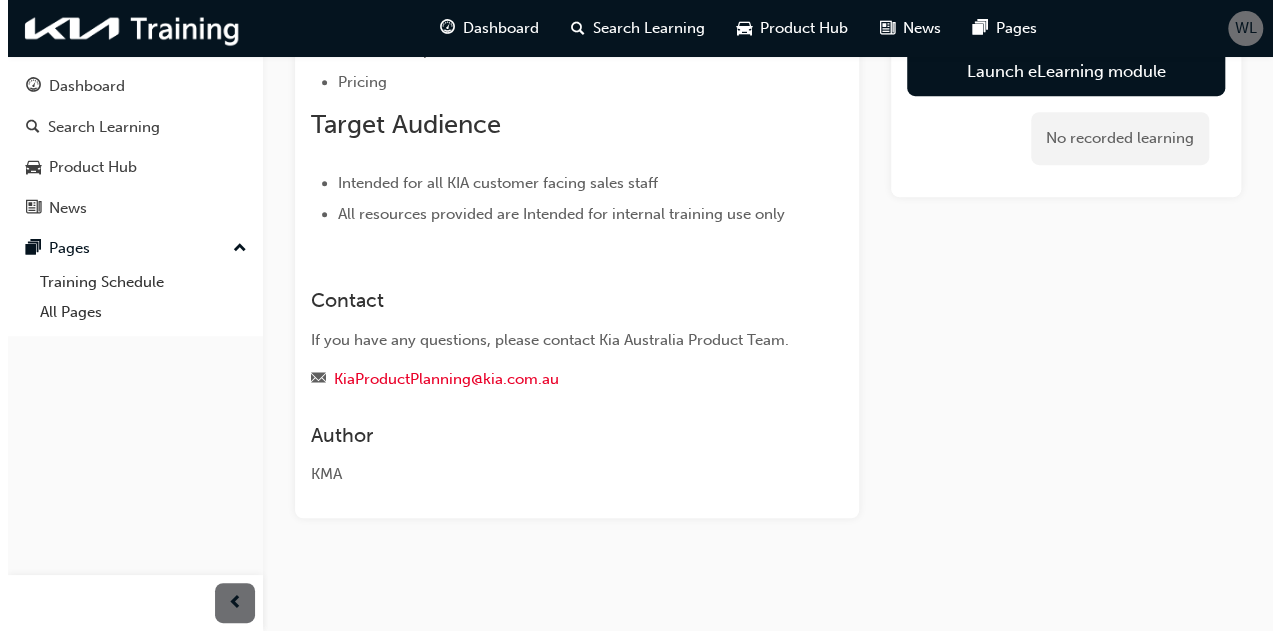 scroll, scrollTop: 0, scrollLeft: 0, axis: both 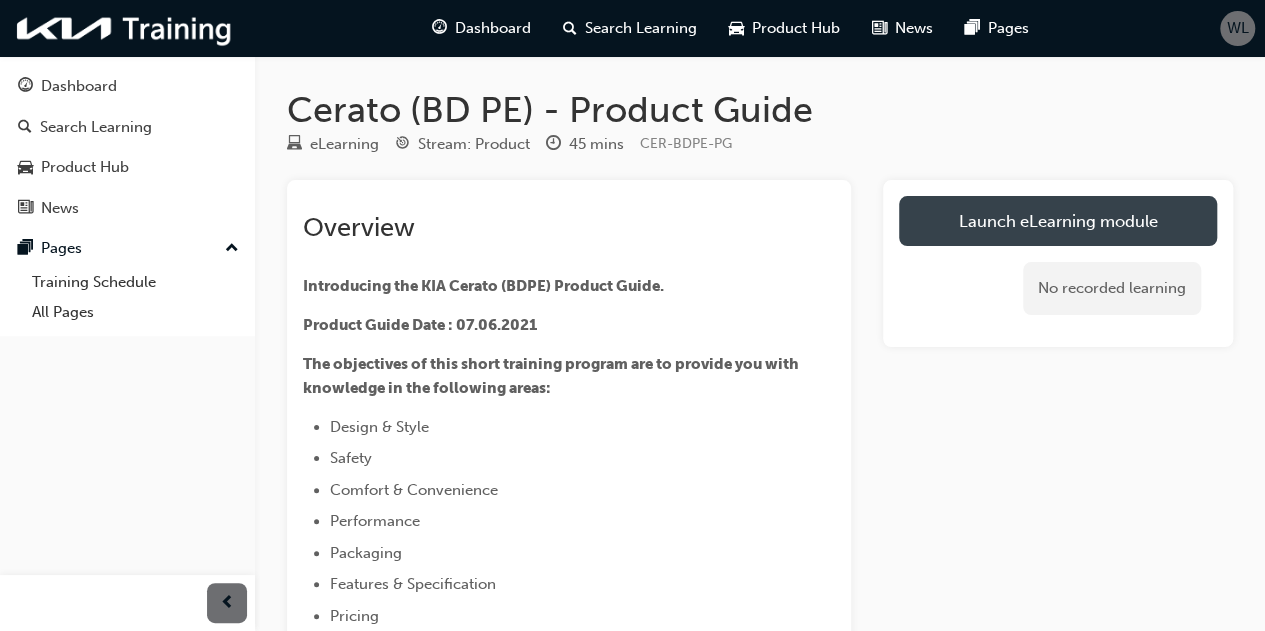 click on "Launch eLearning module" at bounding box center (1058, 221) 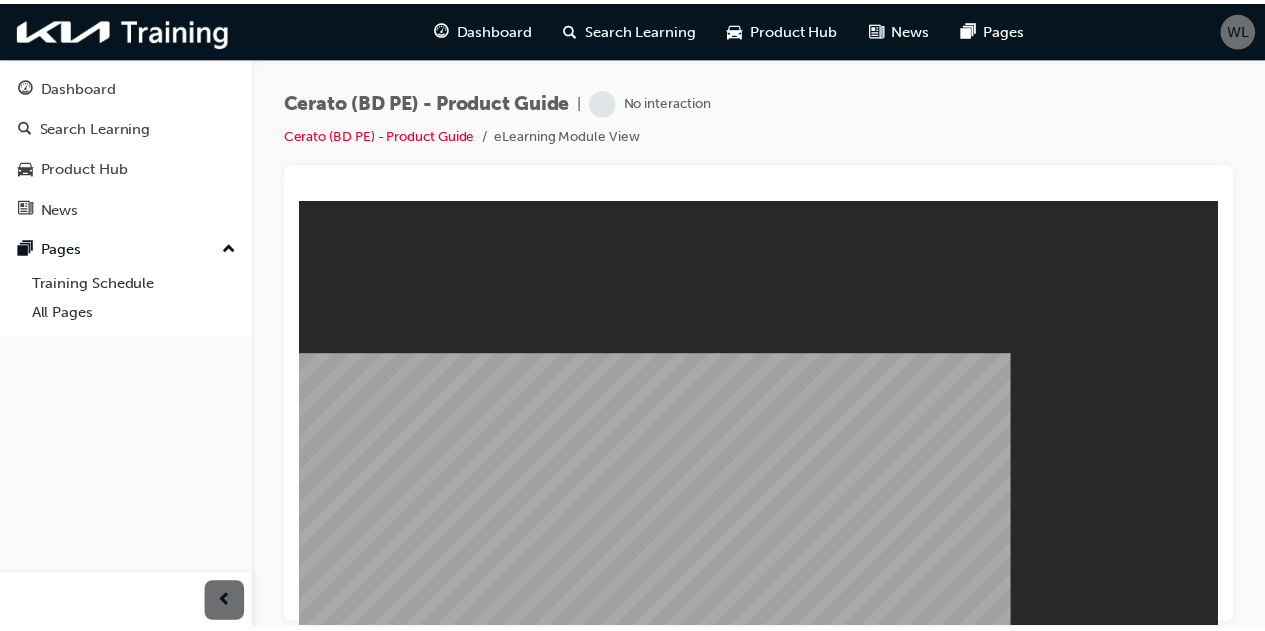 scroll, scrollTop: 0, scrollLeft: 0, axis: both 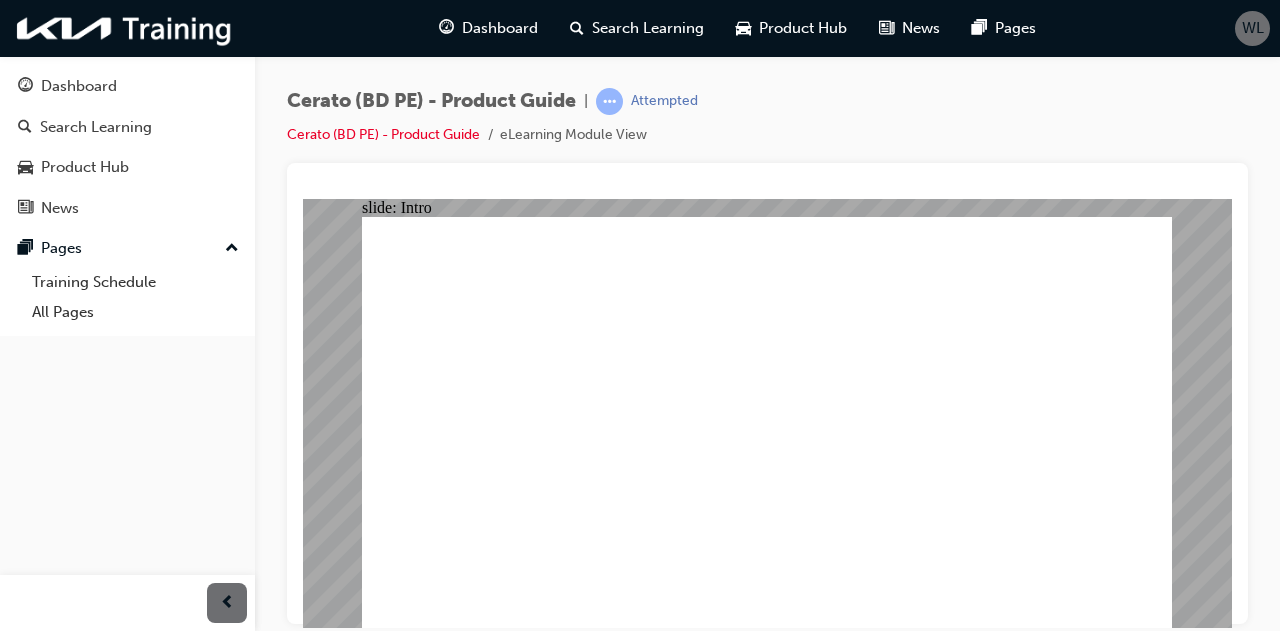 click on "Cerato (BD PE) - Product Guide | Attempted Cerato (BD PE) - Product Guide eLearning Module View" at bounding box center [767, 125] 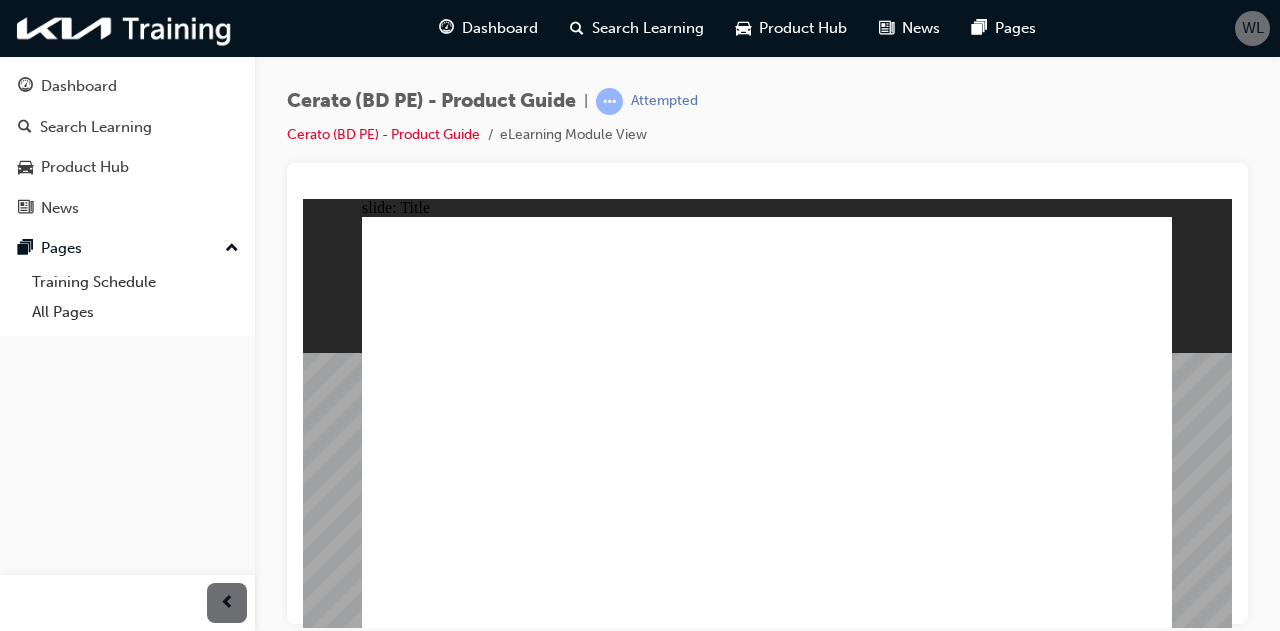 click 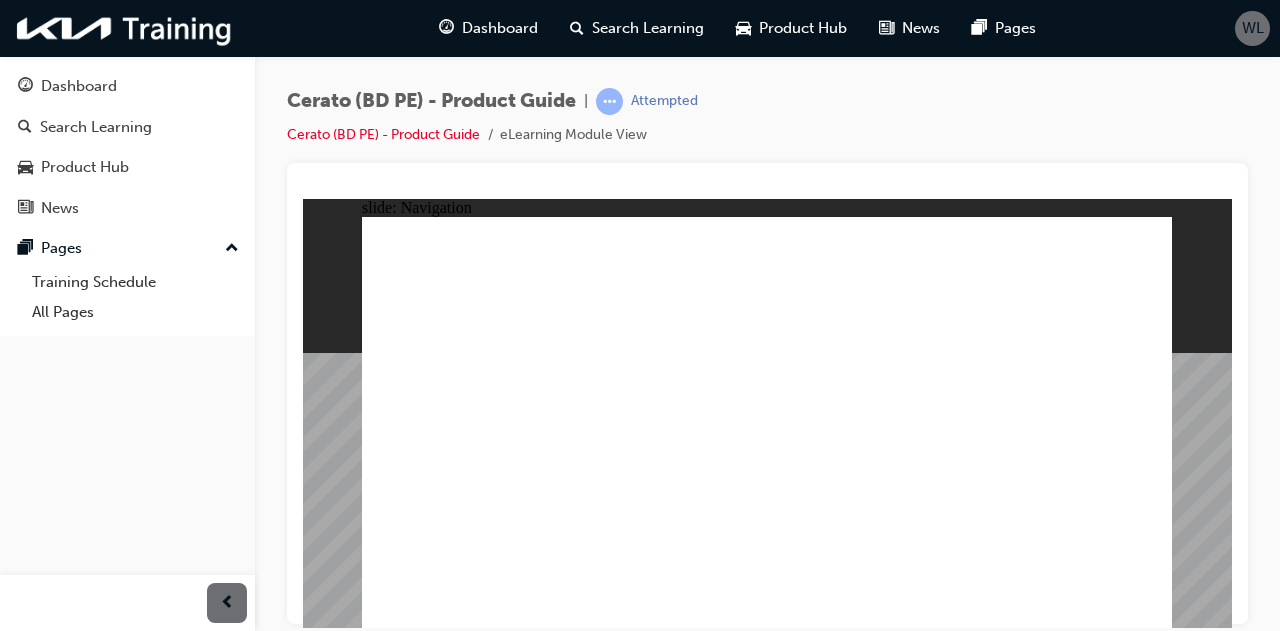 click 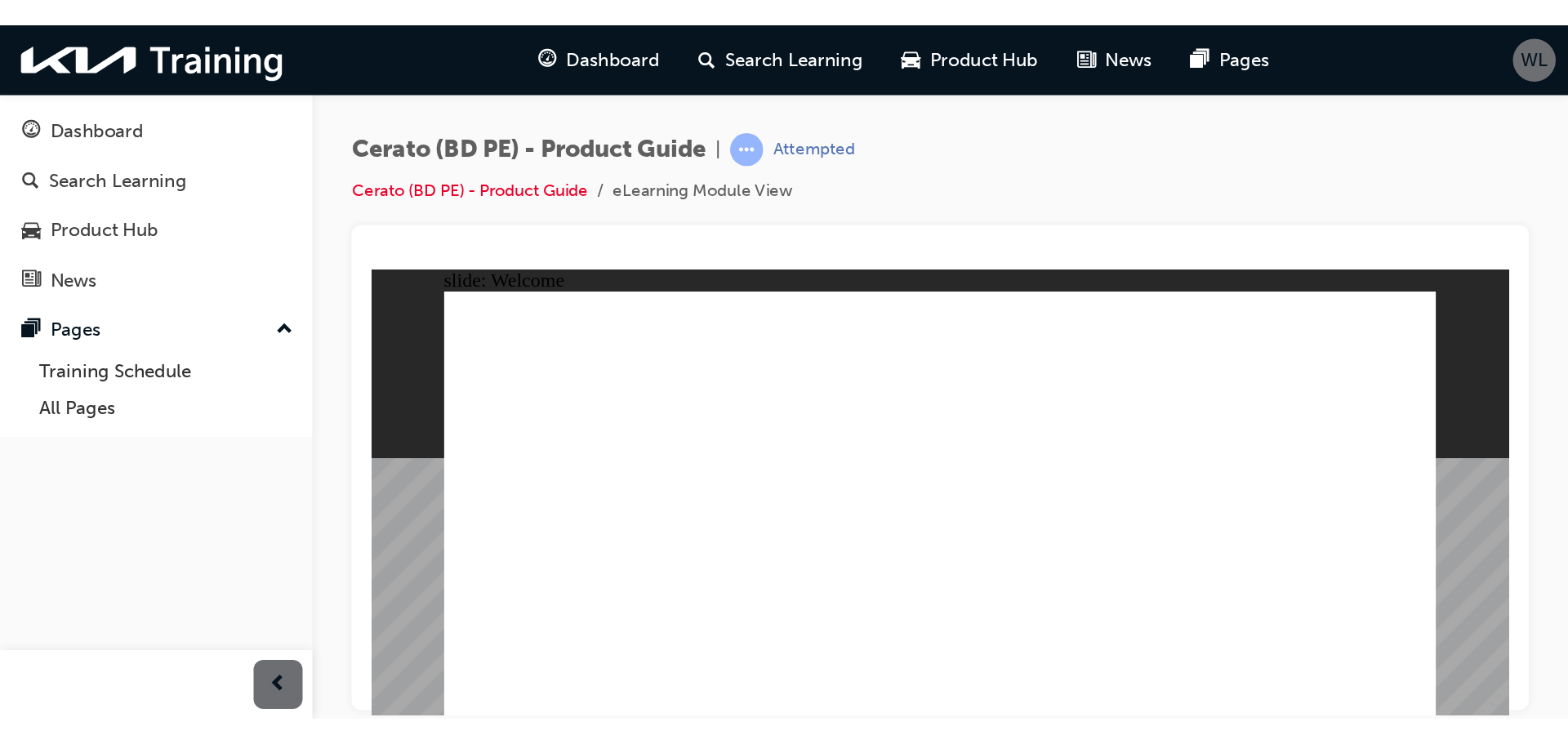 scroll, scrollTop: 0, scrollLeft: 0, axis: both 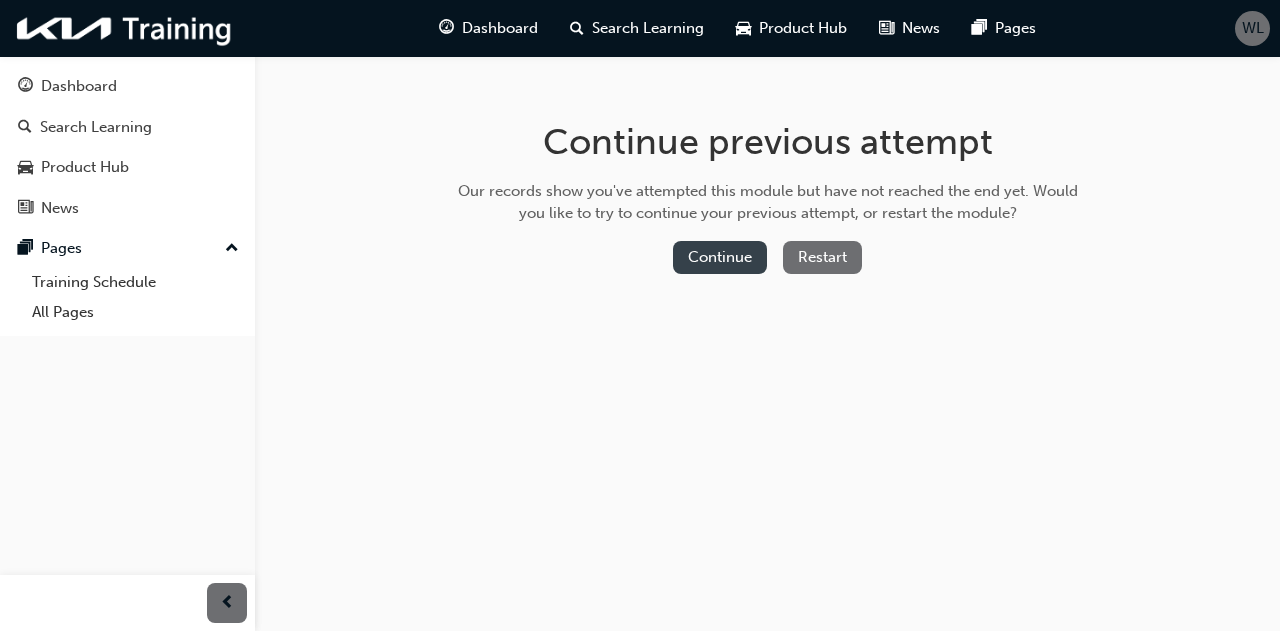 click on "Continue" at bounding box center [720, 257] 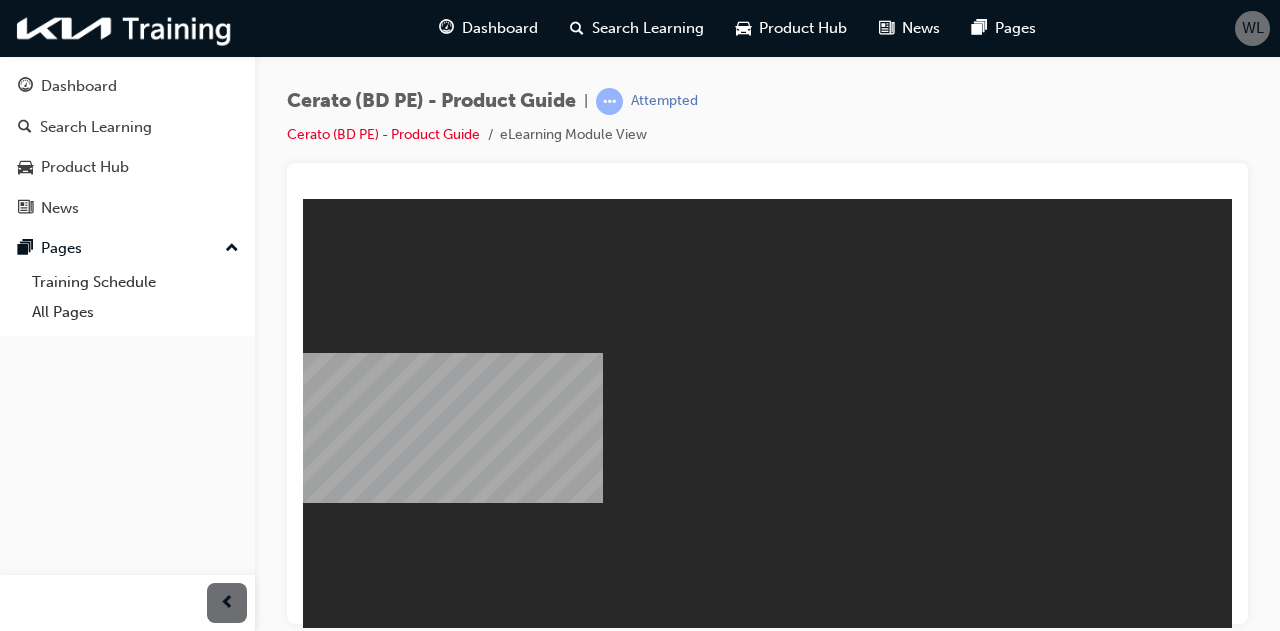 scroll, scrollTop: 0, scrollLeft: 0, axis: both 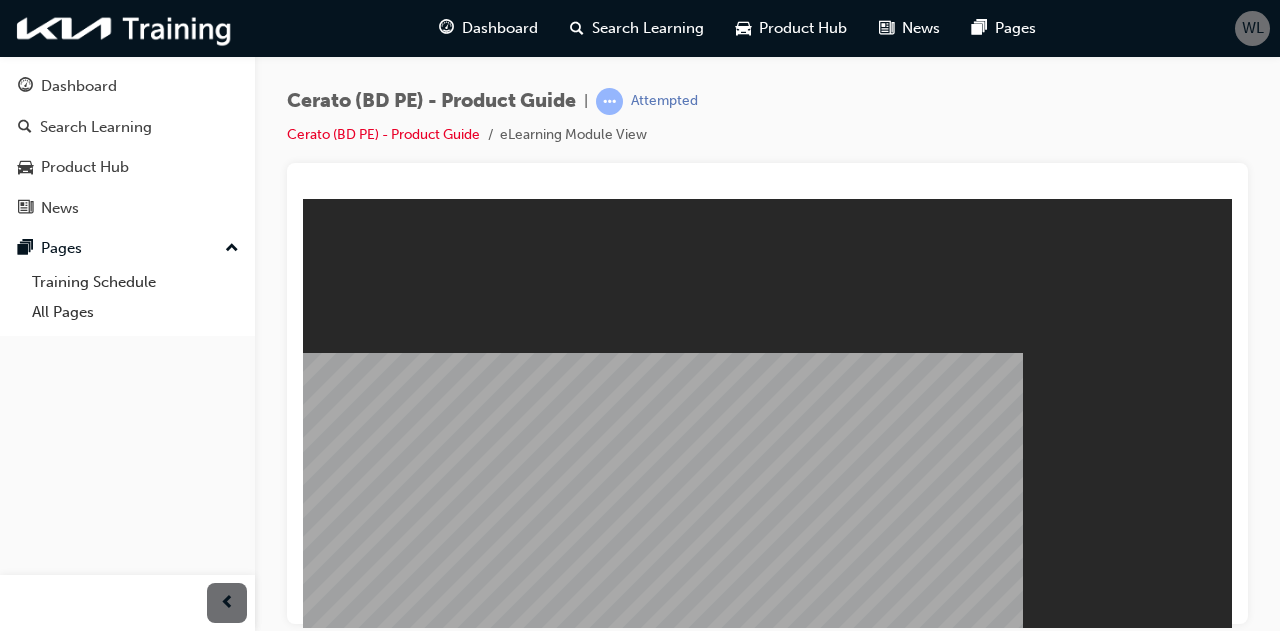 click on "Resume" at bounding box center [341, 944] 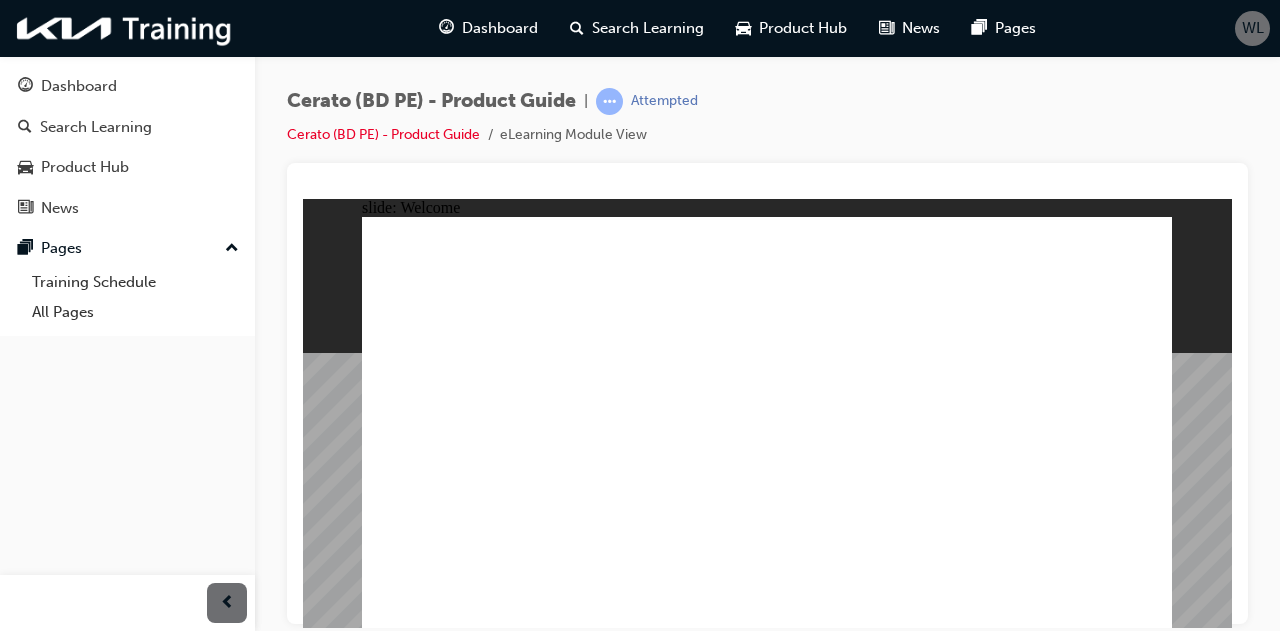 click 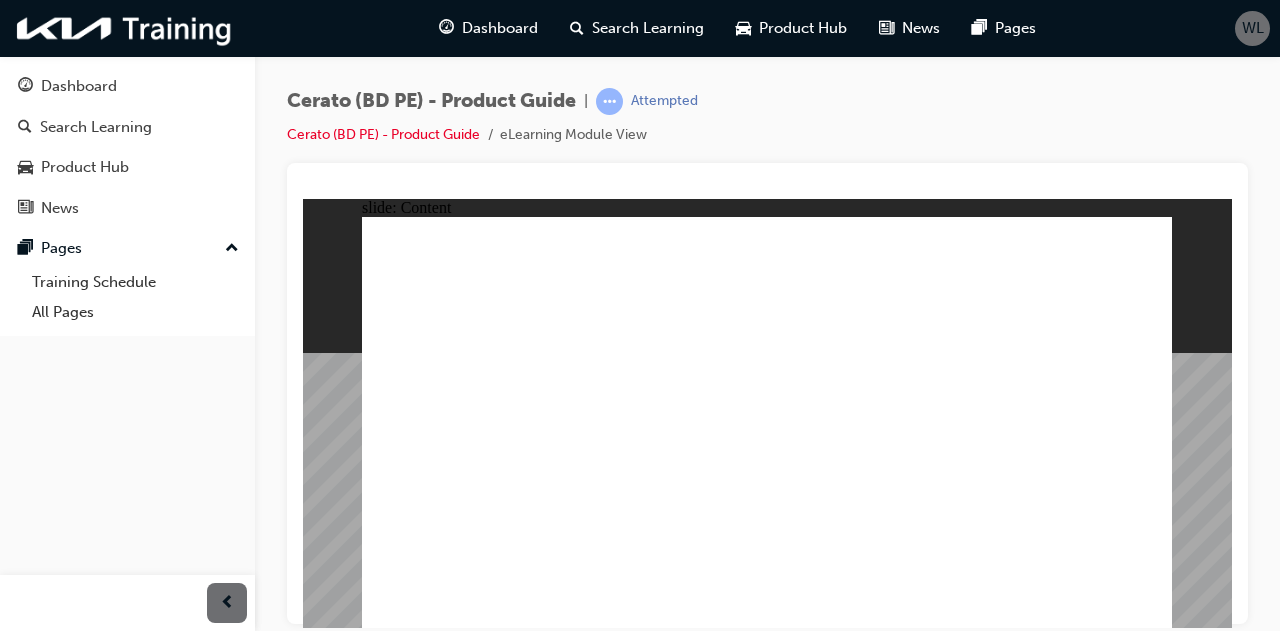 click 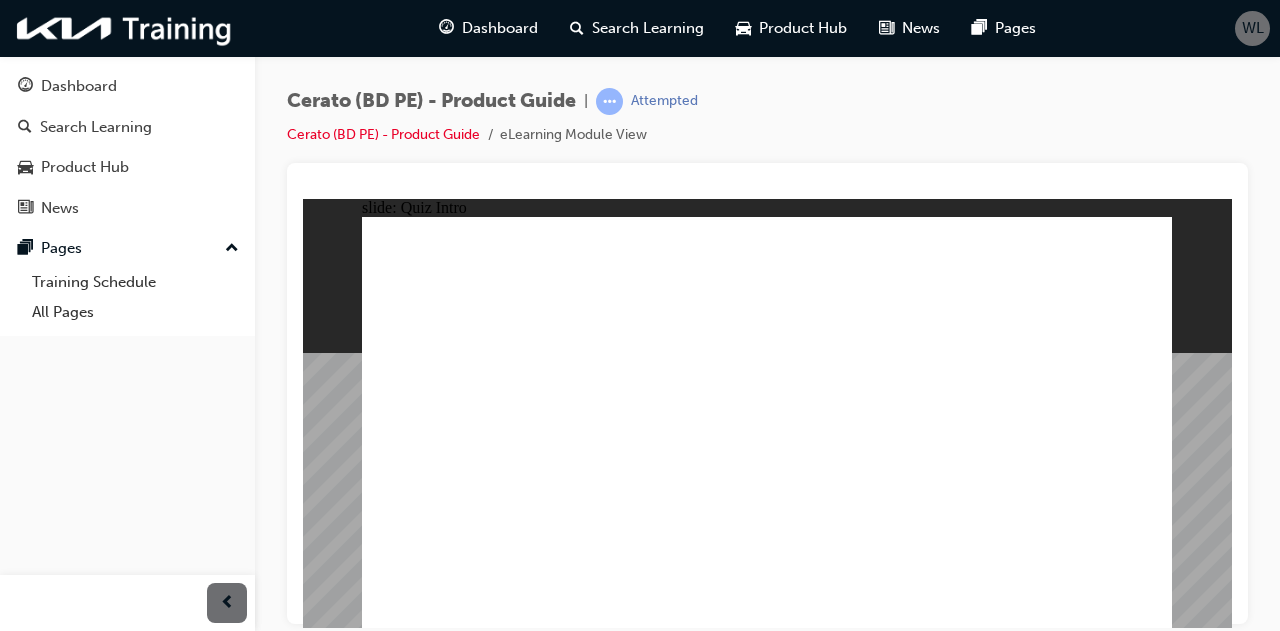 click 